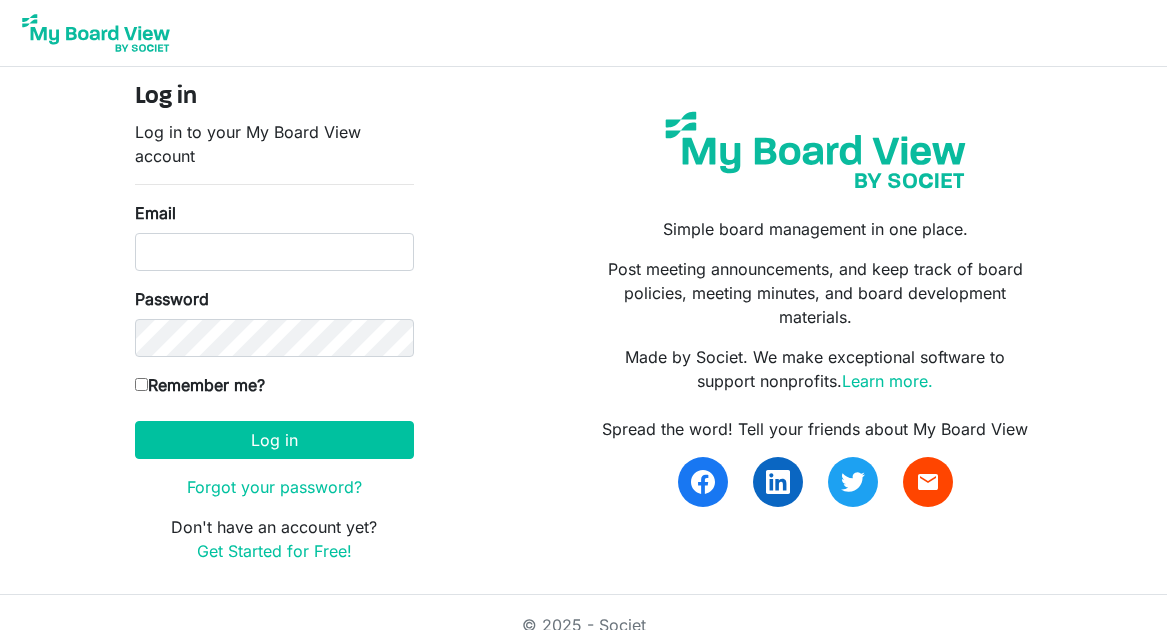 scroll, scrollTop: 0, scrollLeft: 0, axis: both 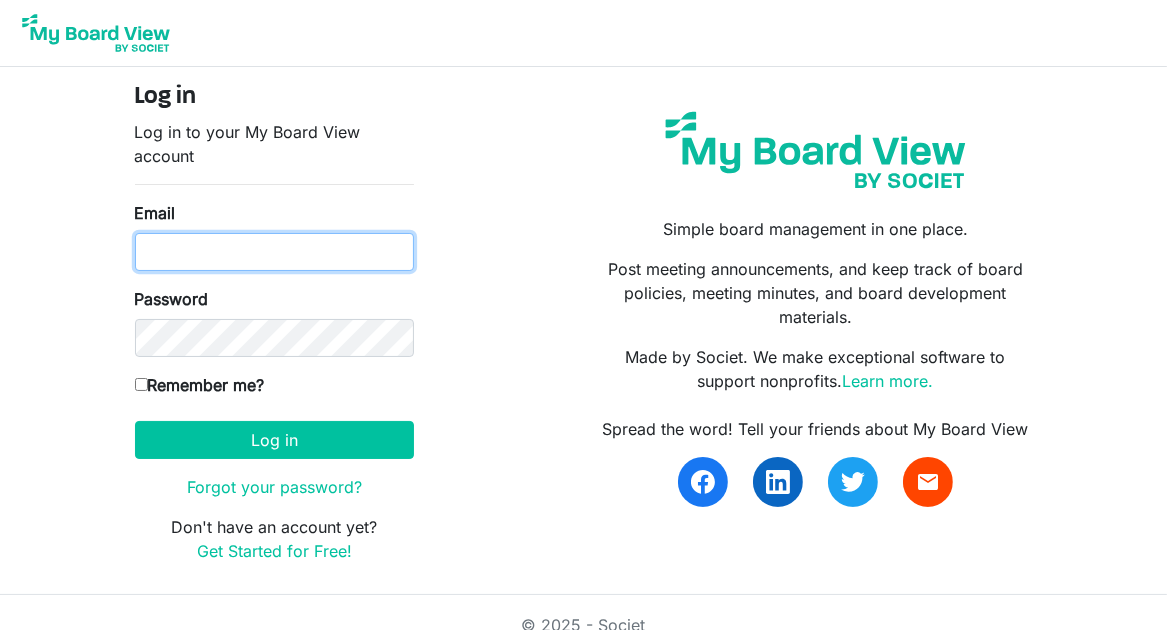 click on "Email" at bounding box center (274, 252) 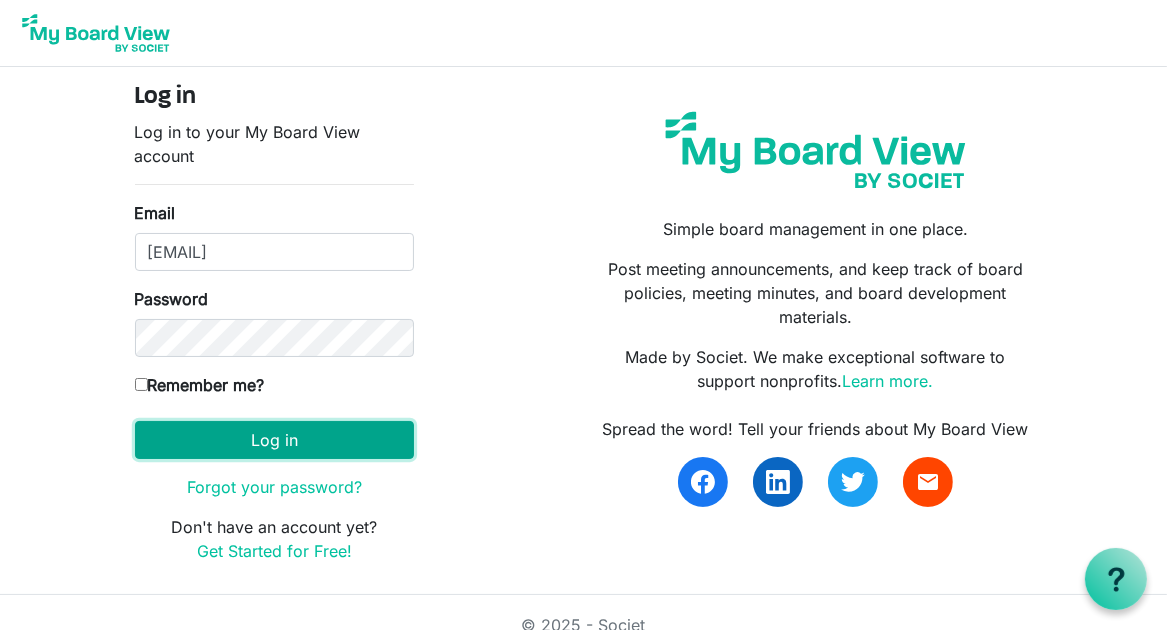 click on "Log in" at bounding box center (274, 440) 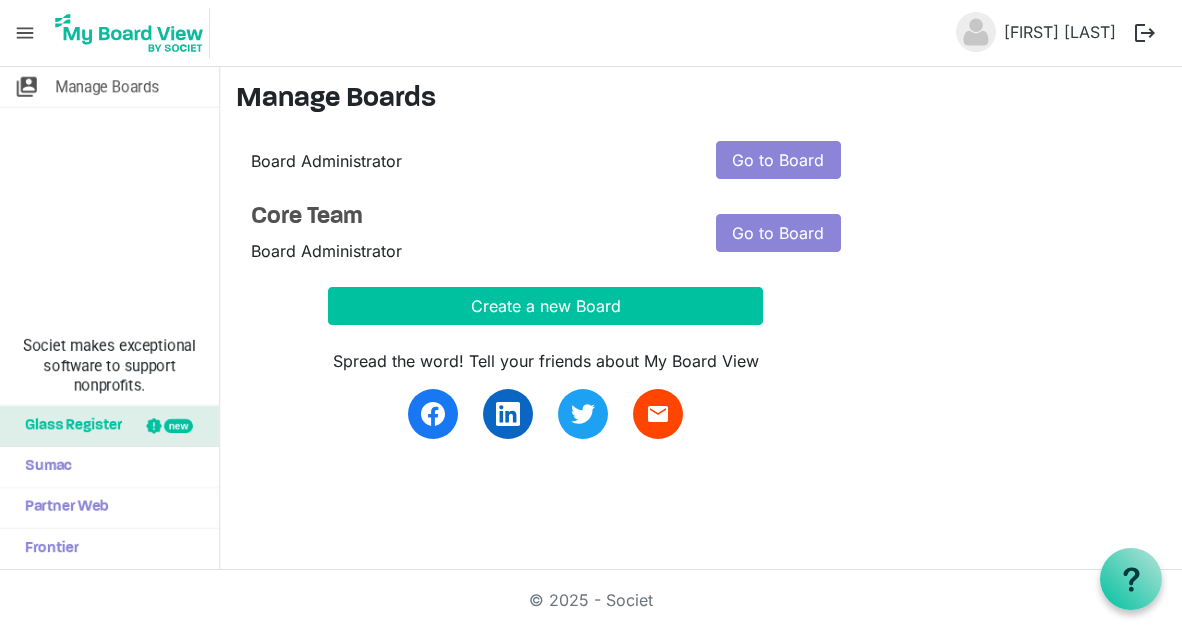 scroll, scrollTop: 0, scrollLeft: 0, axis: both 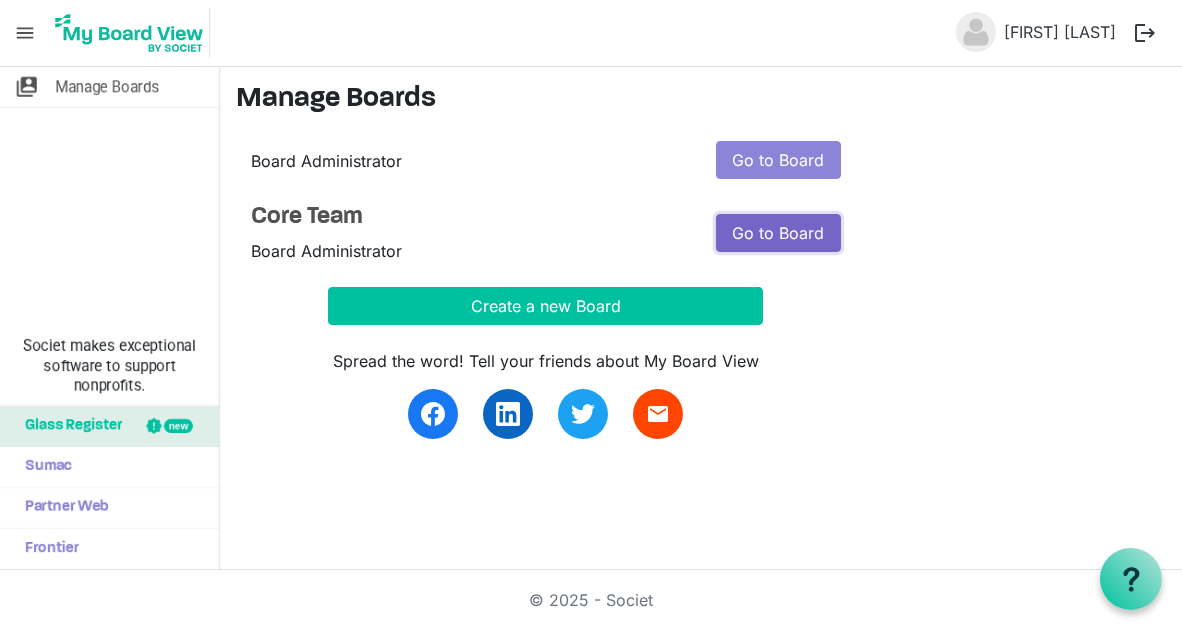 click on "Go to Board" at bounding box center [778, 233] 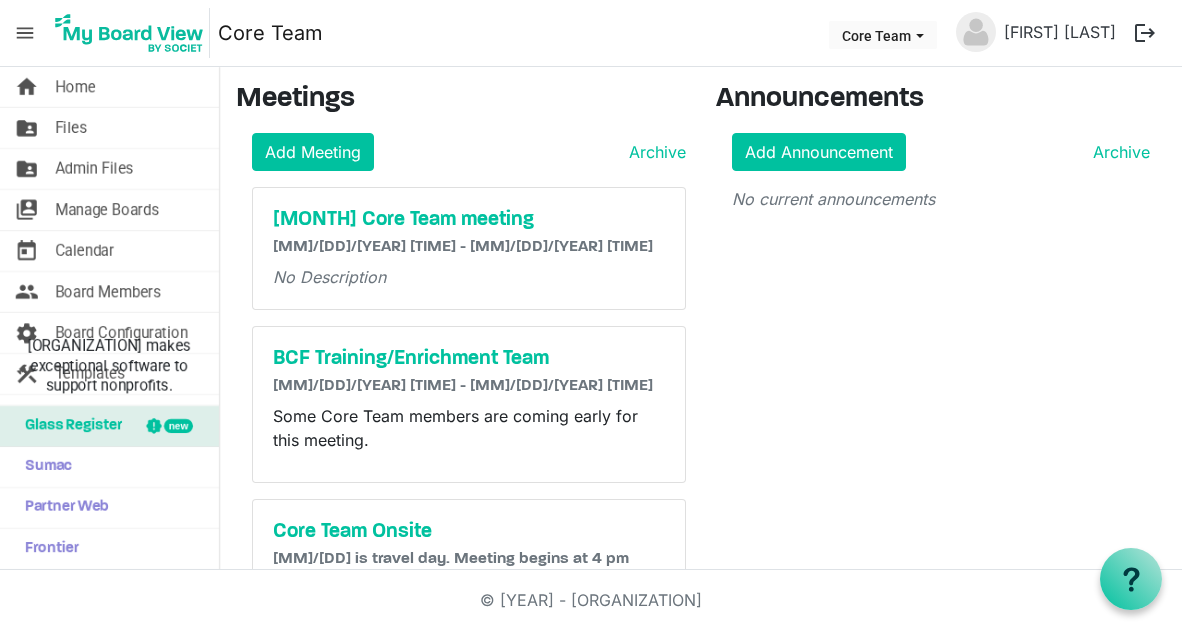 scroll, scrollTop: 0, scrollLeft: 0, axis: both 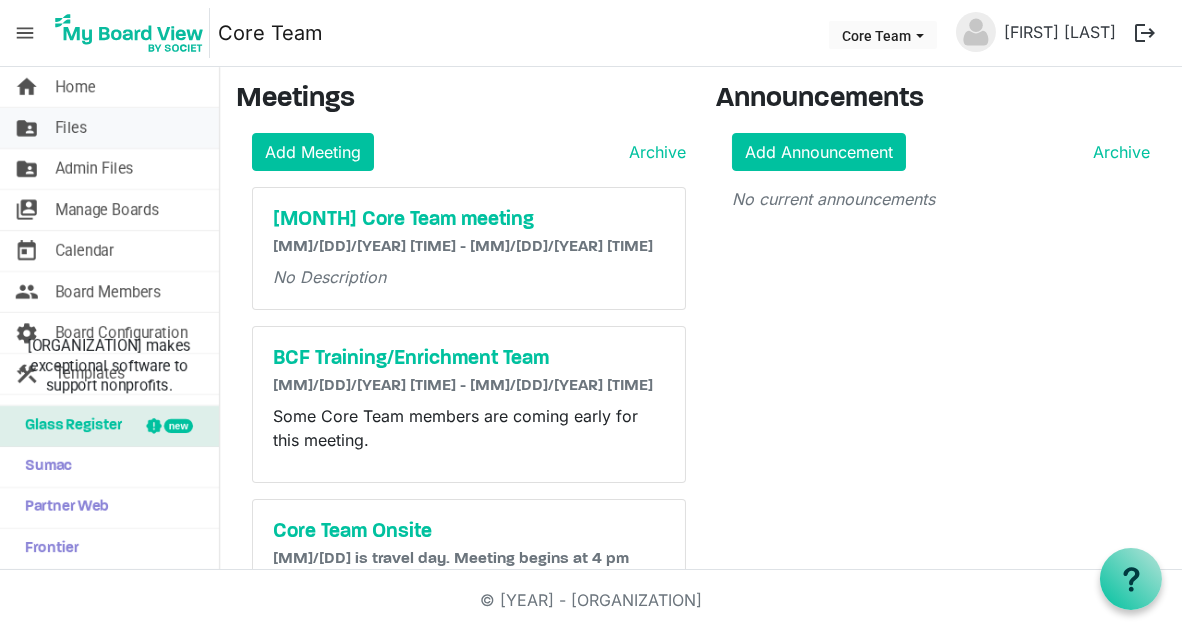 click on "folder_shared
Files" at bounding box center (109, 128) 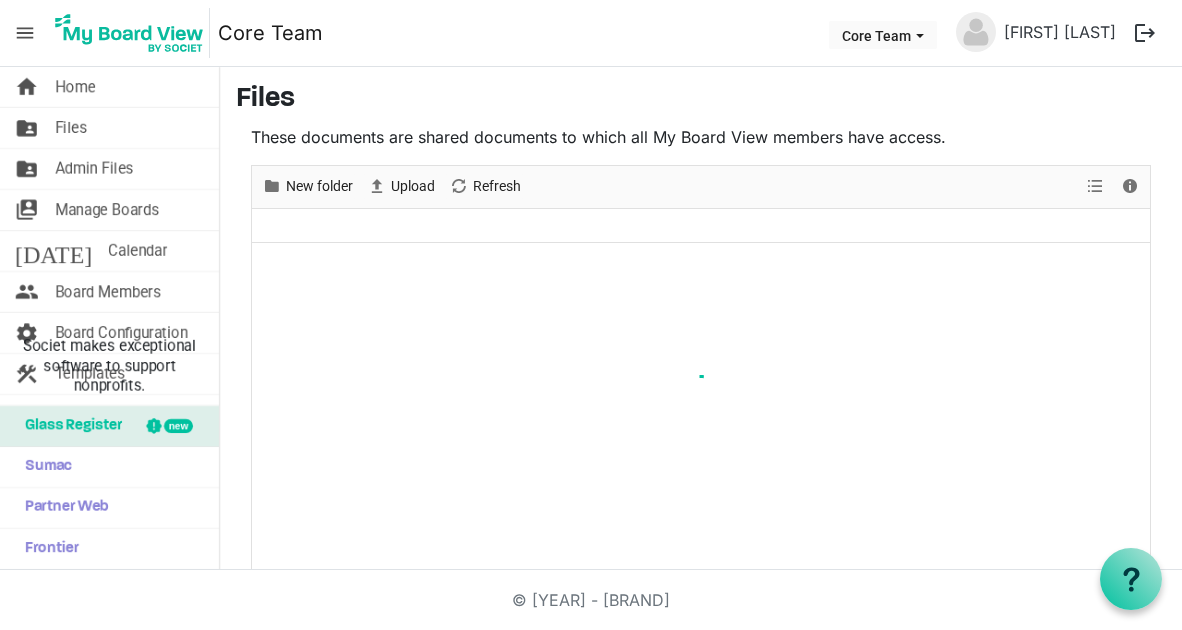 scroll, scrollTop: 0, scrollLeft: 0, axis: both 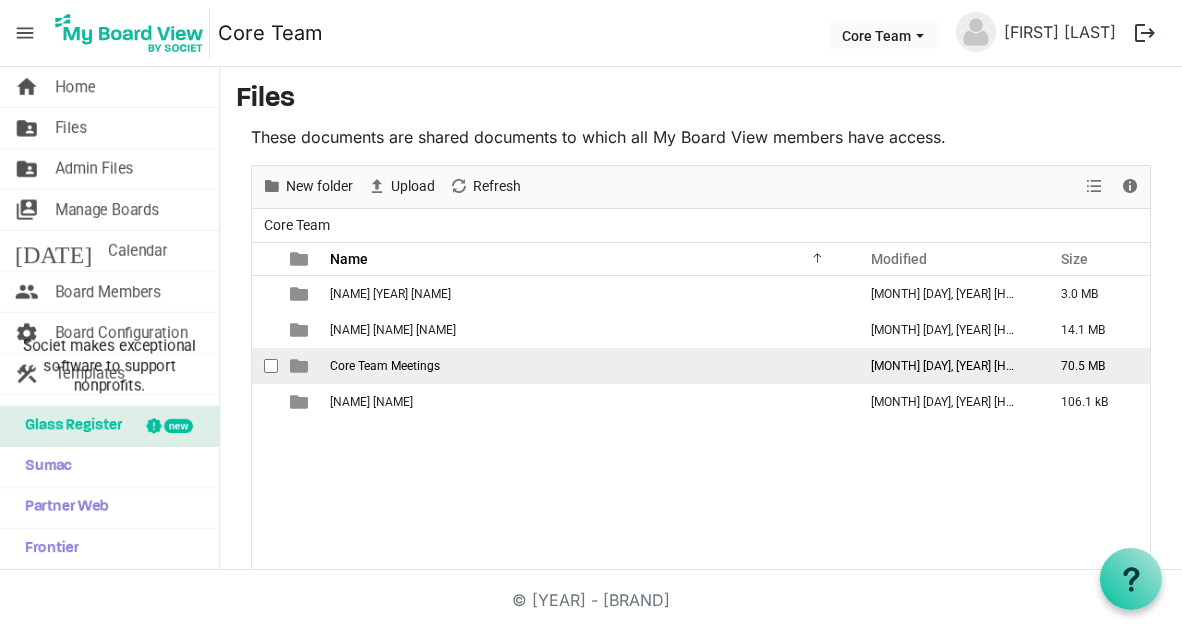 click on "Core Team Meetings" at bounding box center (385, 366) 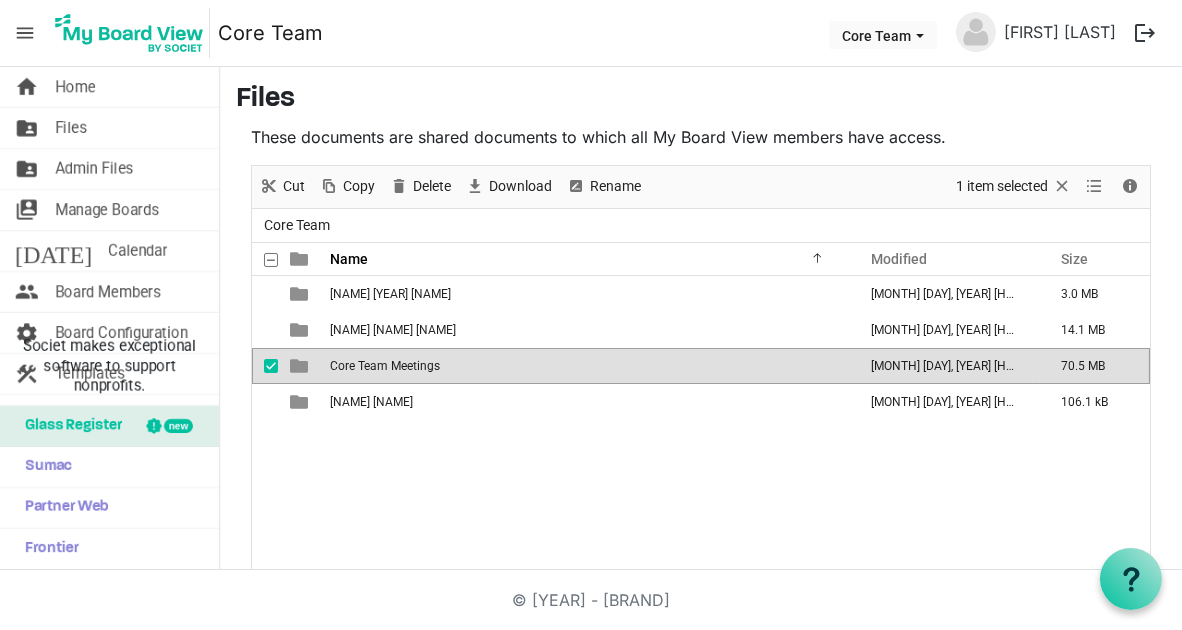 click on "Core Team Meetings" at bounding box center [385, 366] 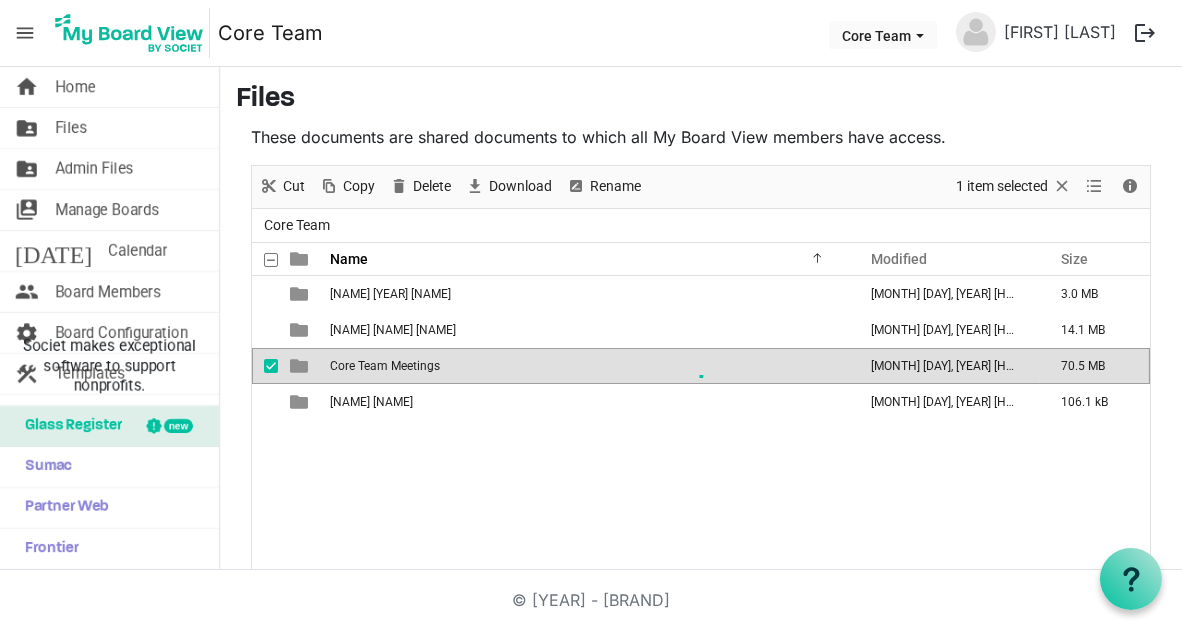 scroll, scrollTop: 43, scrollLeft: 0, axis: vertical 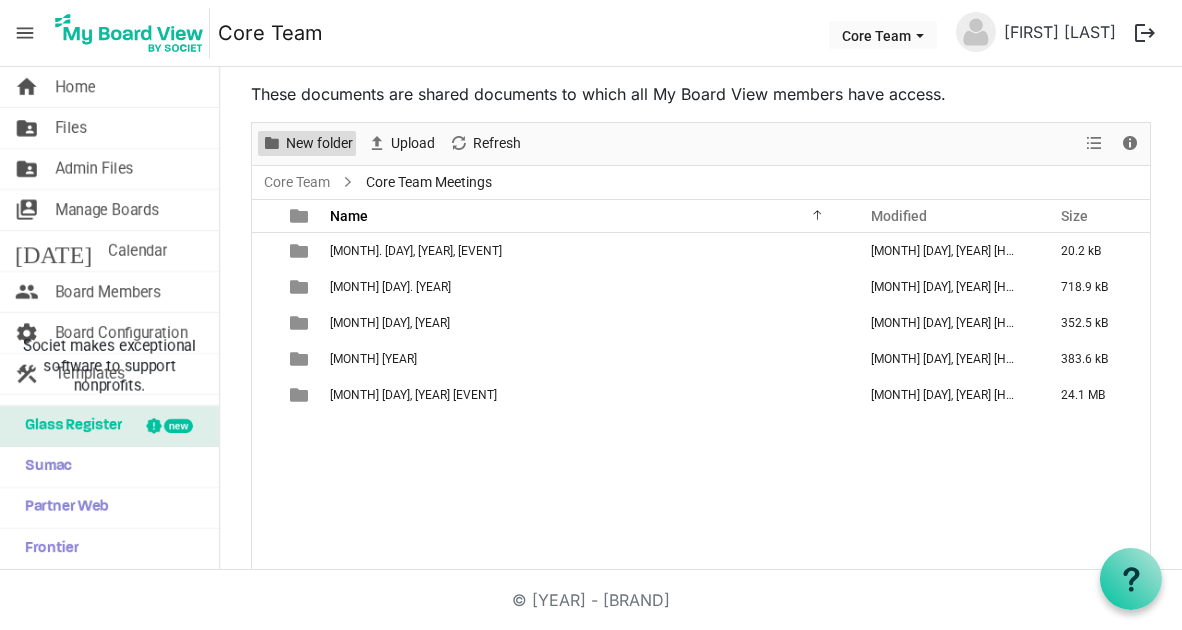 click on "New folder" at bounding box center (319, 143) 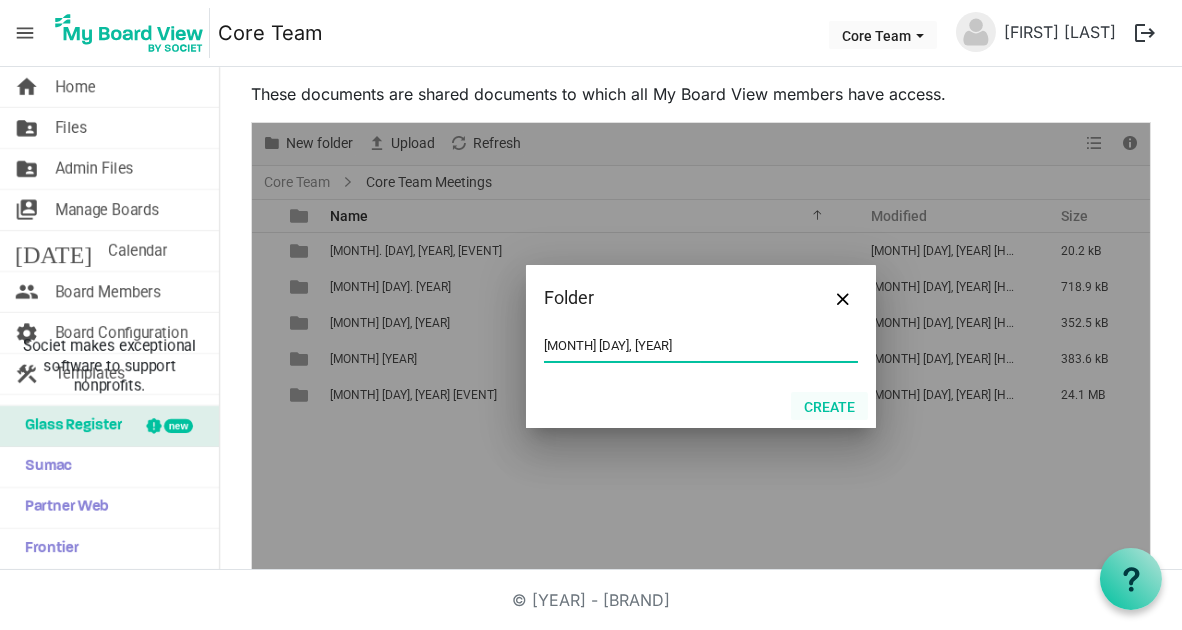 type on "[MONTH] [DAY], [YEAR]" 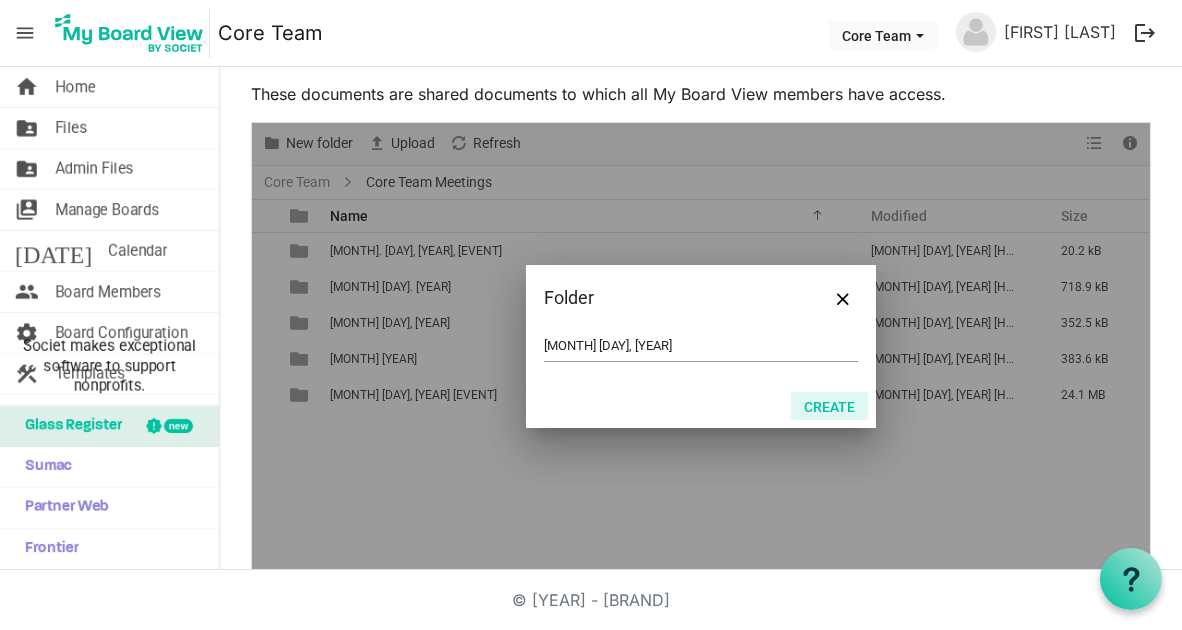 click on "Create" at bounding box center [829, 406] 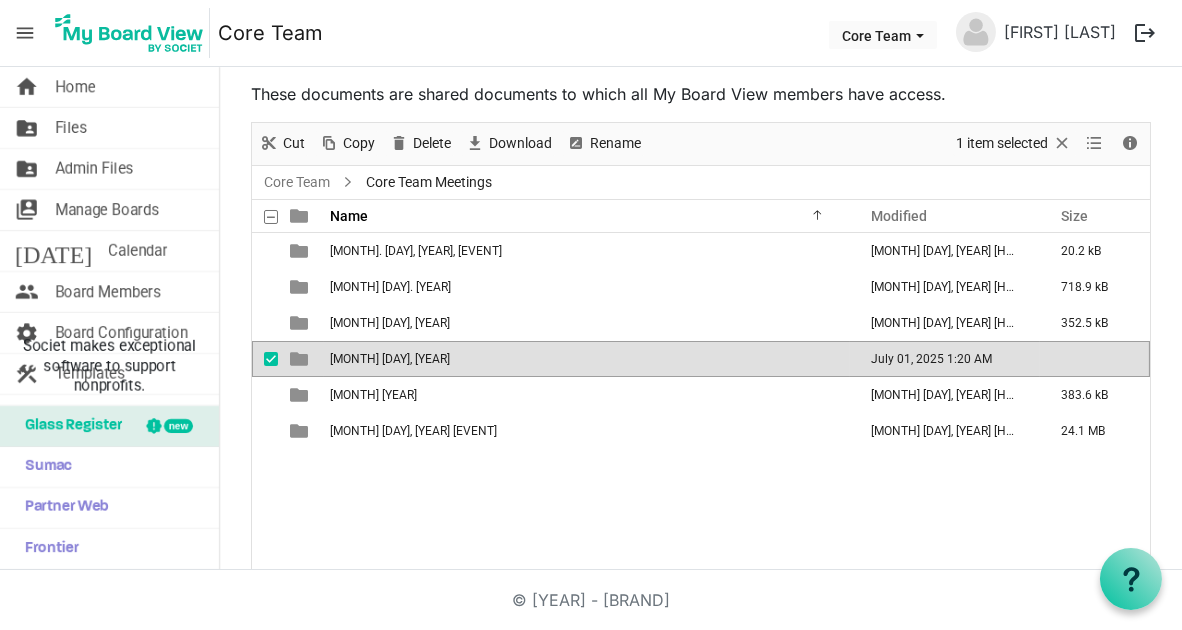 click on "[MONTH]. [DAY], [YEAR], [EVENT] [MONTH] [DAY], [YEAR] [HOUR]:[MINUTE] [AM/PM] [SIZE]   [MONTH] [DAY]. [YEAR] [MONTH] [DAY], [YEAR] [HOUR]:[MINUTE] [AM/PM] [SIZE]   [MONTH] [DAY], [YEAR] [MONTH] [DAY], [YEAR] [HOUR]:[MINUTE] [AM/PM] [SIZE]   [MONTH] [DAY], [YEAR] [MONTH] [DAY], [YEAR] [HOUR]:[MINUTE] [AM/PM]   [MONTH] [YEAR] [MONTH] [DAY], [YEAR] [HOUR]:[MINUTE] [AM/PM] [SIZE]   [MONTH] [DAY], [YEAR], [EVENT] [MONTH] [DAY], [YEAR] [HOUR]:[MINUTE] [AM/PM] [SIZE]" at bounding box center [701, 402] 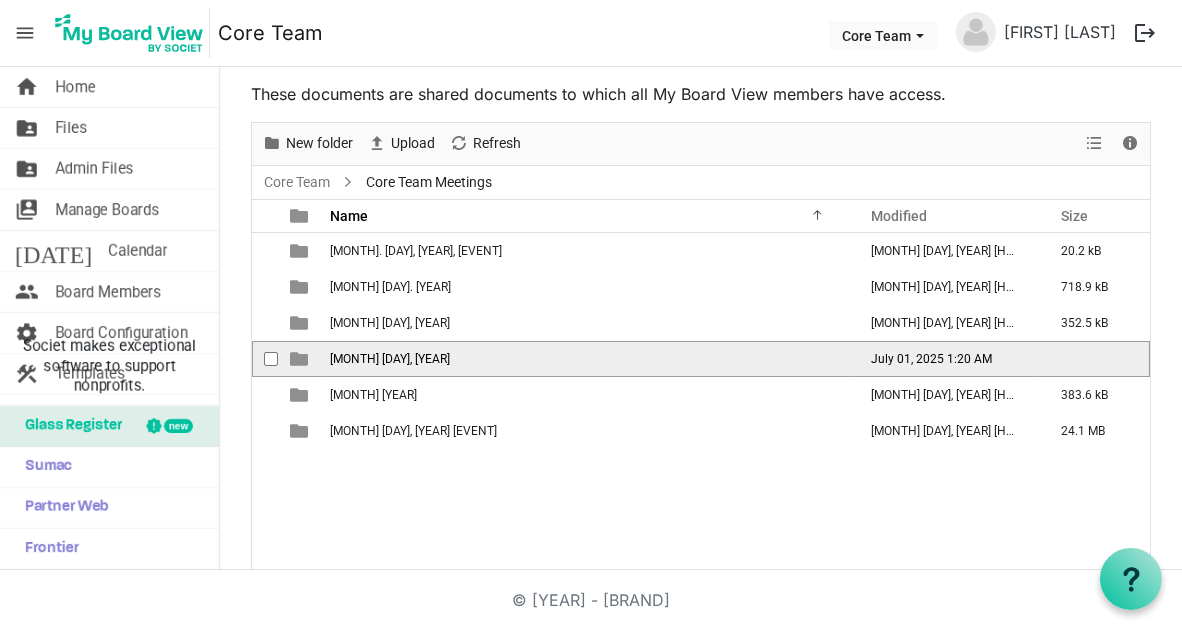 click on "[MONTH] [DAY], [YEAR]" at bounding box center [390, 359] 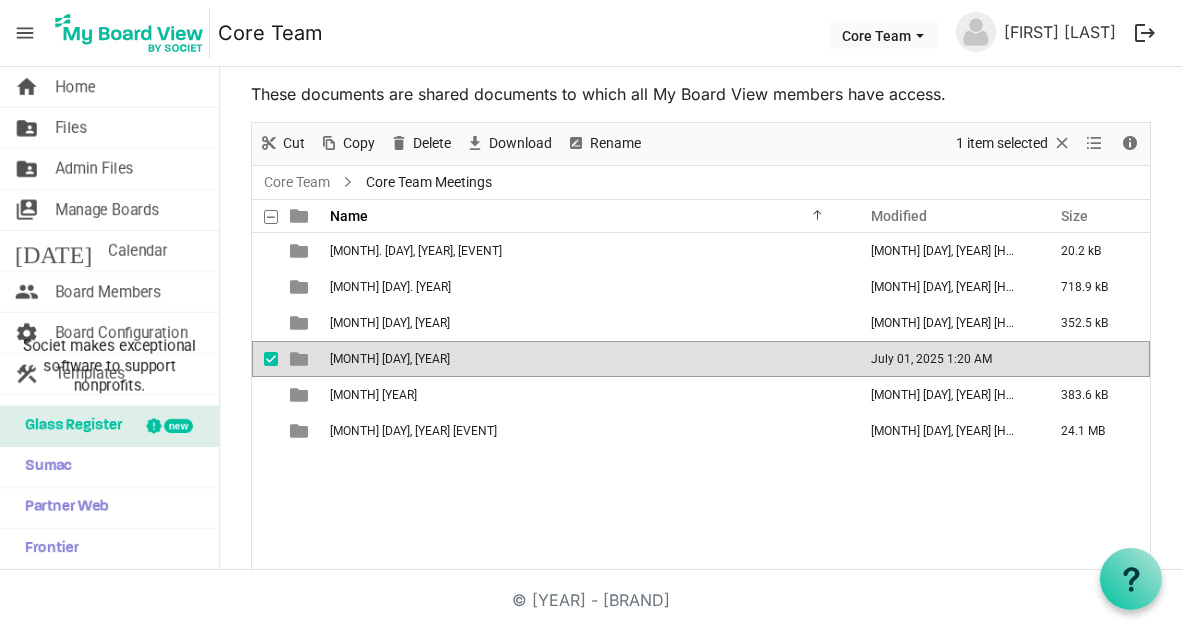 click on "[MONTH] [DAY], [YEAR]" at bounding box center [587, 359] 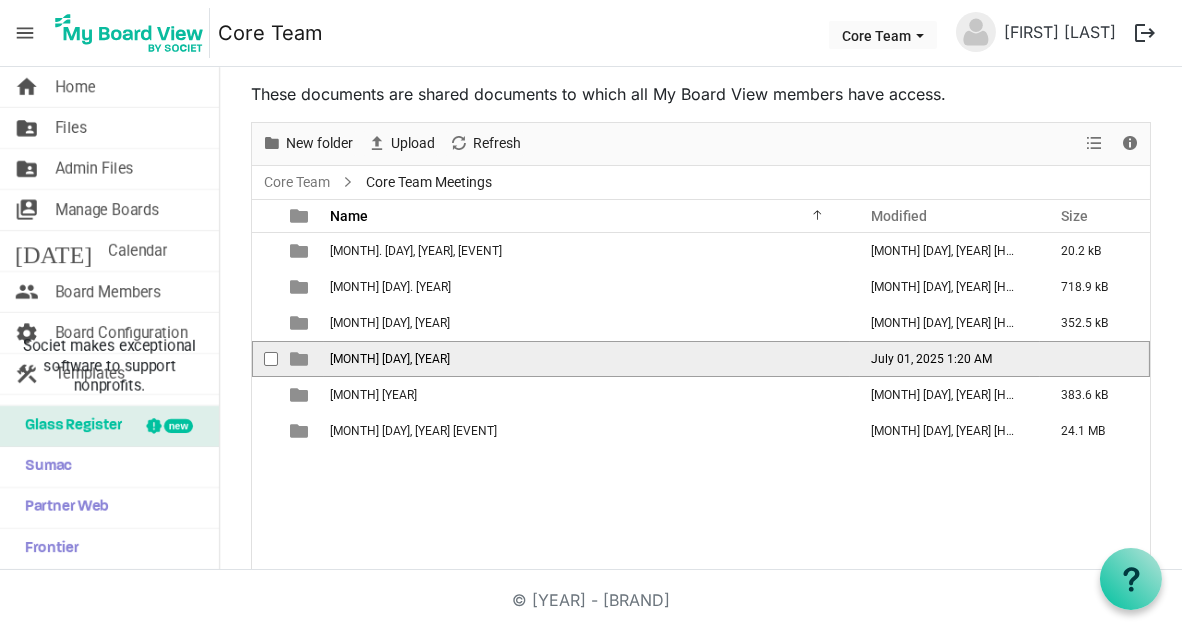 click on "[MONTH] [DAY], [YEAR]" at bounding box center (587, 359) 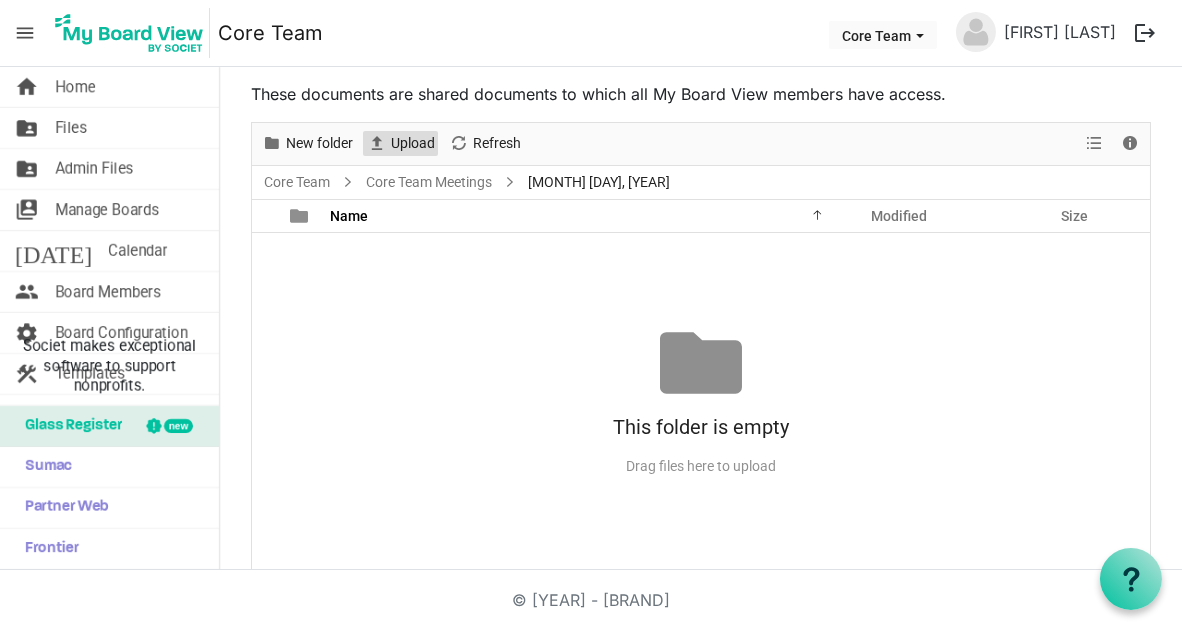 click on "Upload" at bounding box center [413, 143] 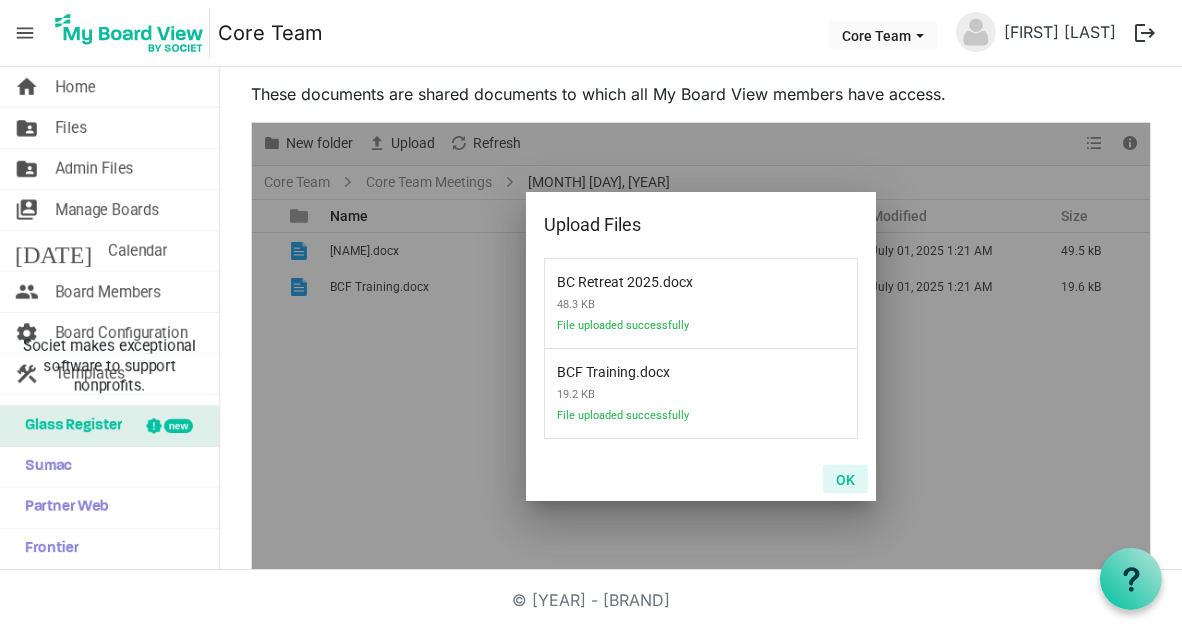 click on "OK" at bounding box center [845, 479] 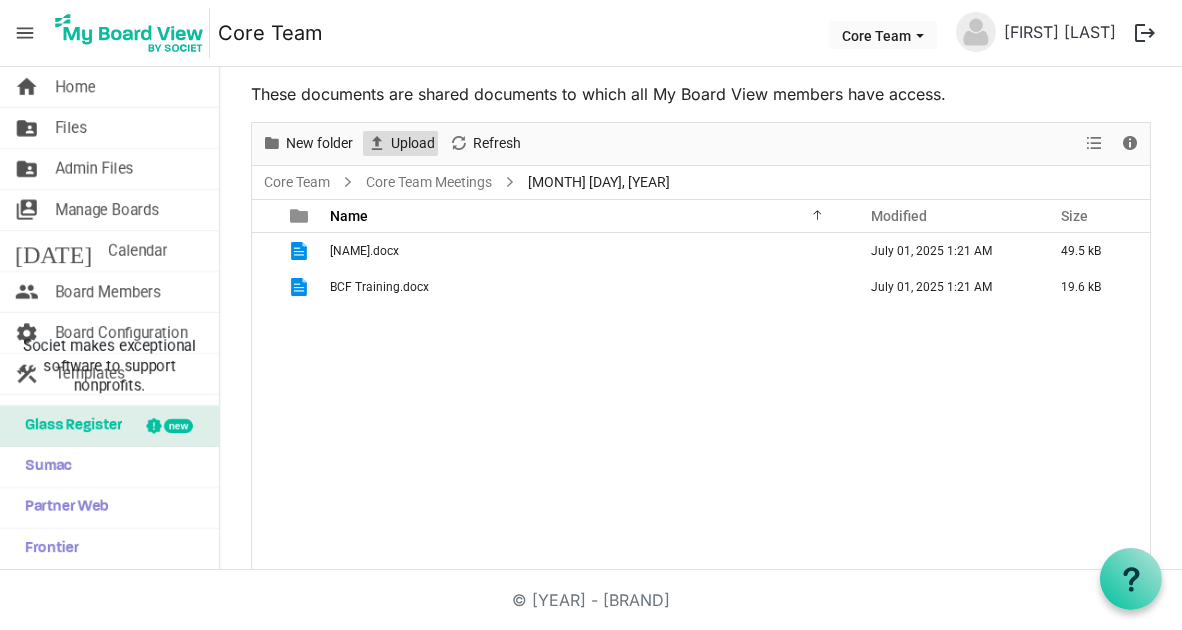 click on "Upload" at bounding box center (413, 143) 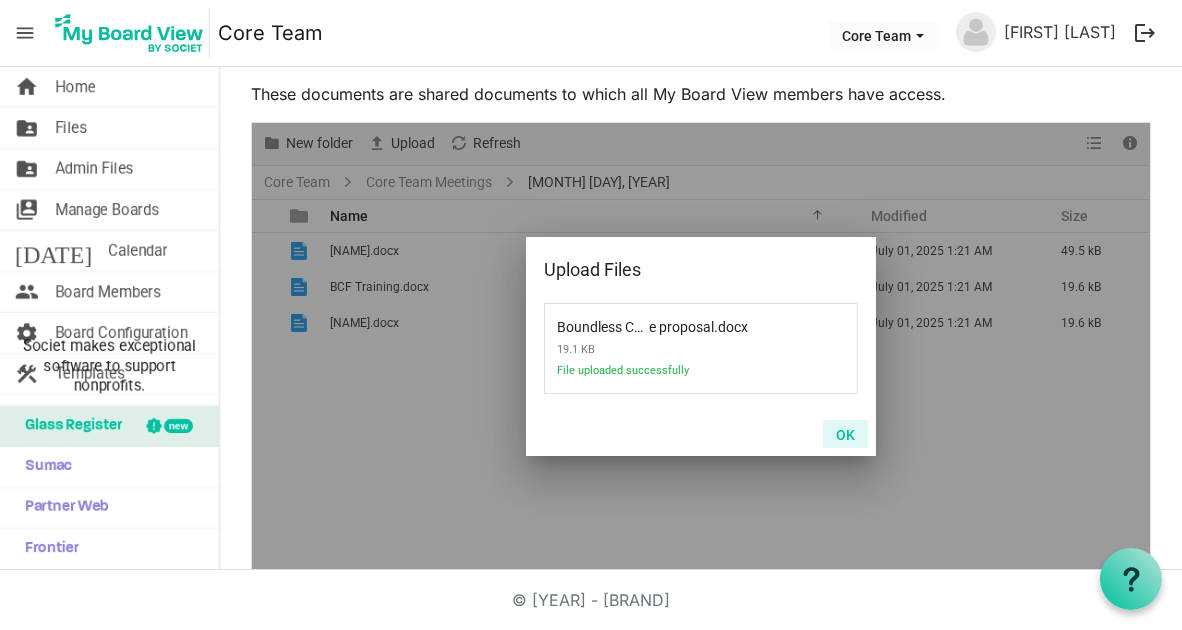 click on "OK" at bounding box center [845, 434] 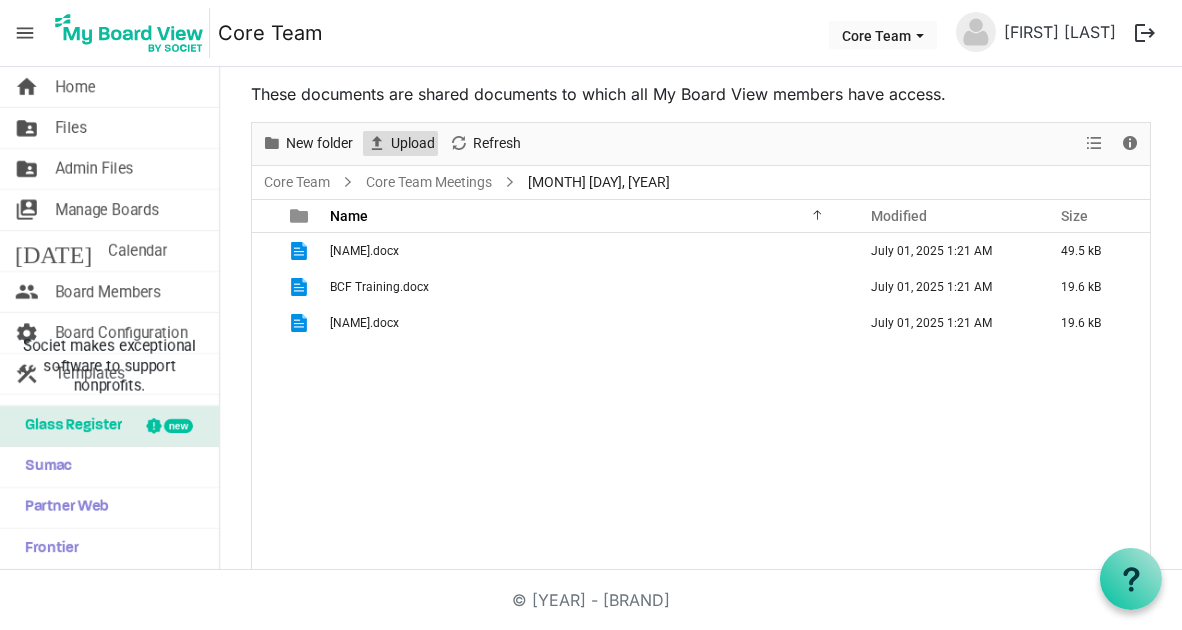 click at bounding box center (377, 143) 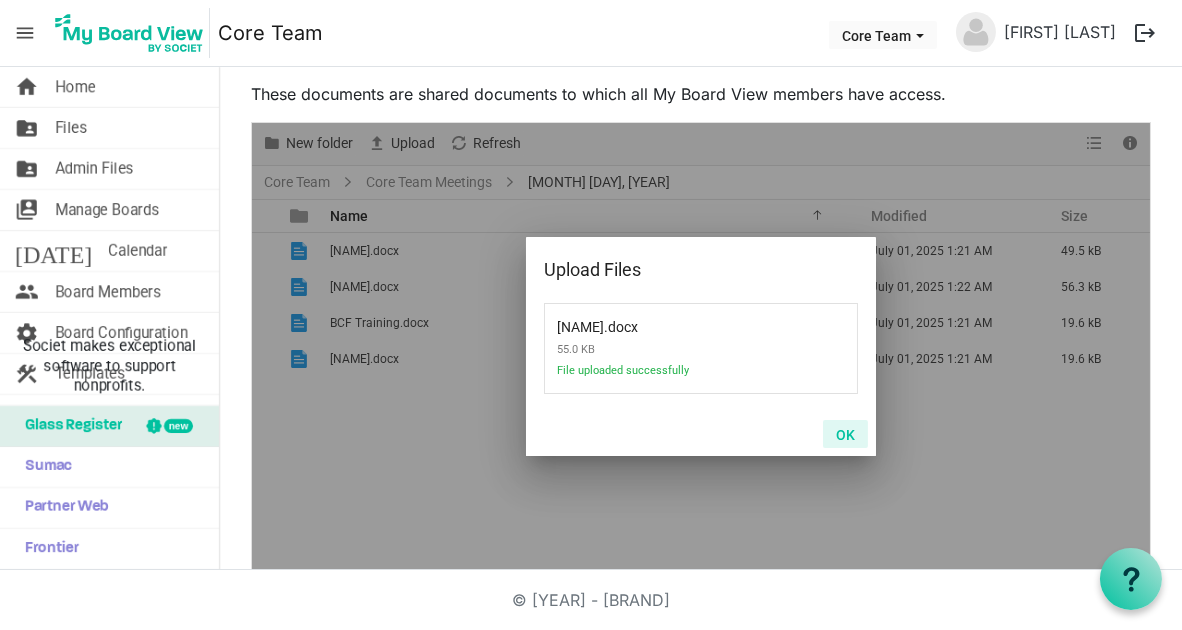 click on "OK" at bounding box center (845, 434) 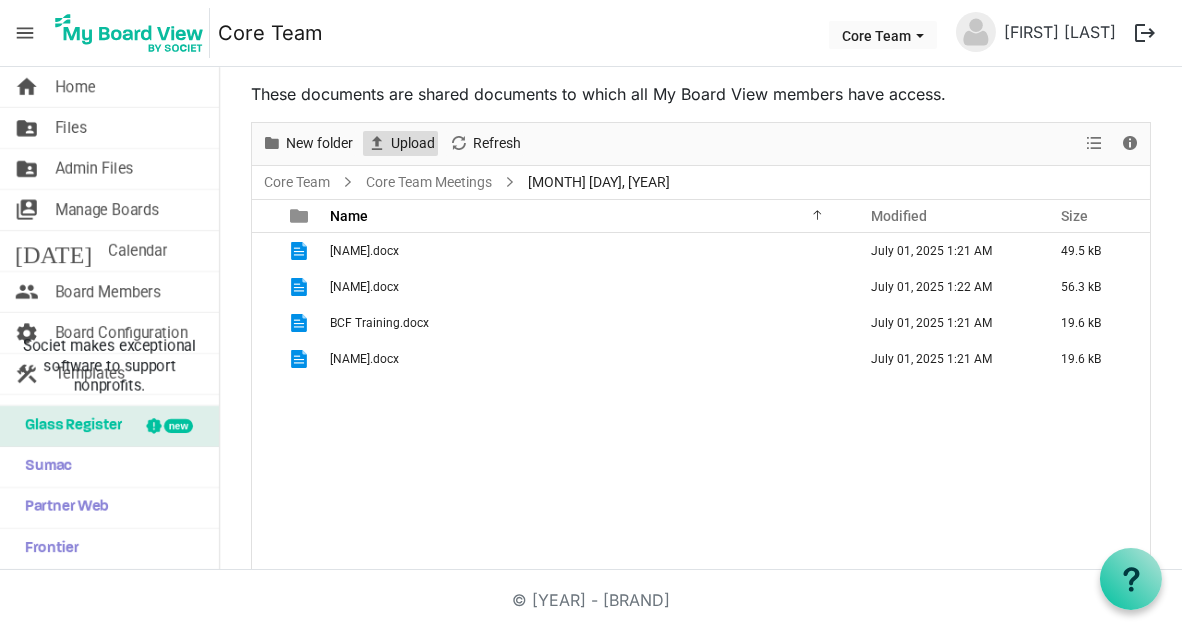 click on "Upload" at bounding box center [413, 143] 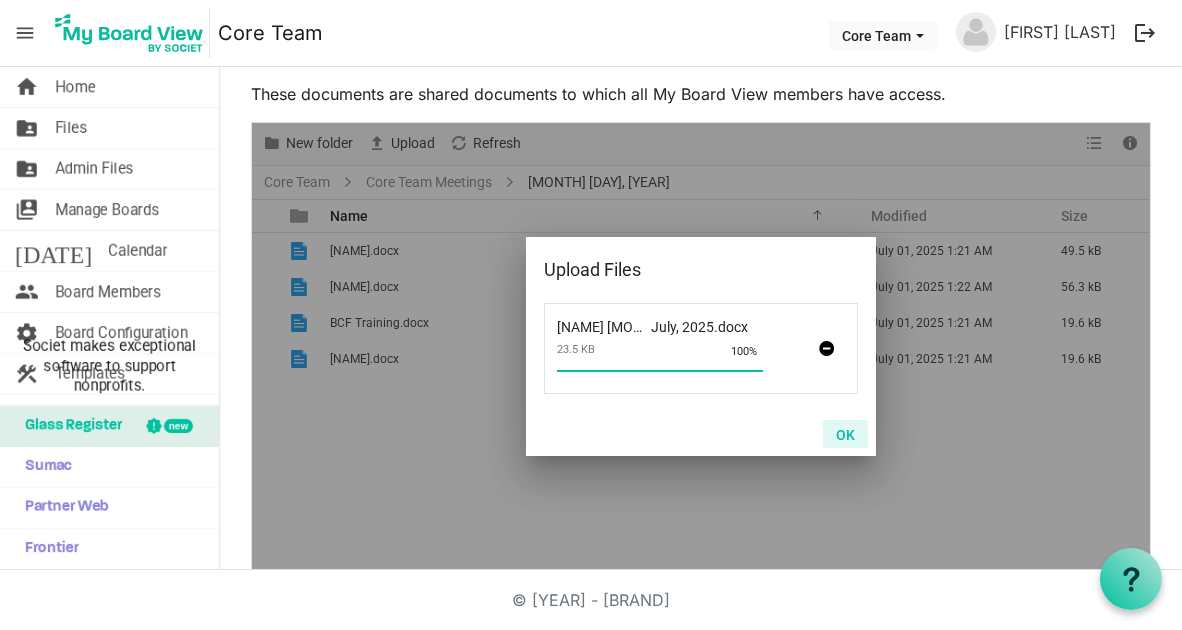 click on "OK" at bounding box center (845, 434) 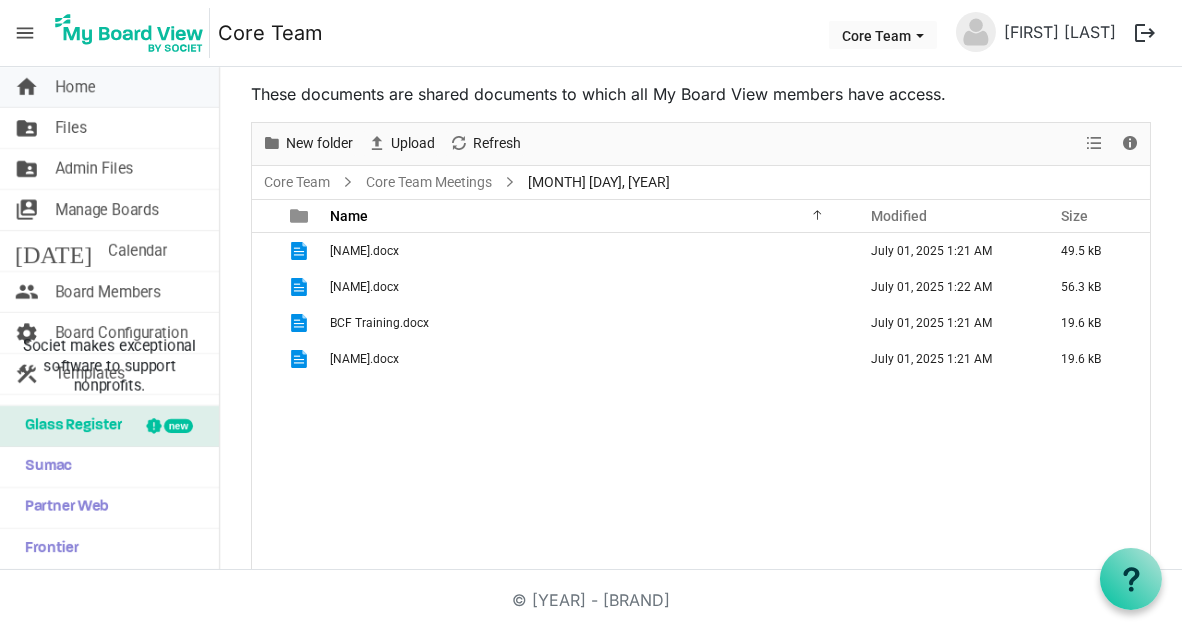 click on "[LOCATION]
[LOCATION]" at bounding box center [109, 87] 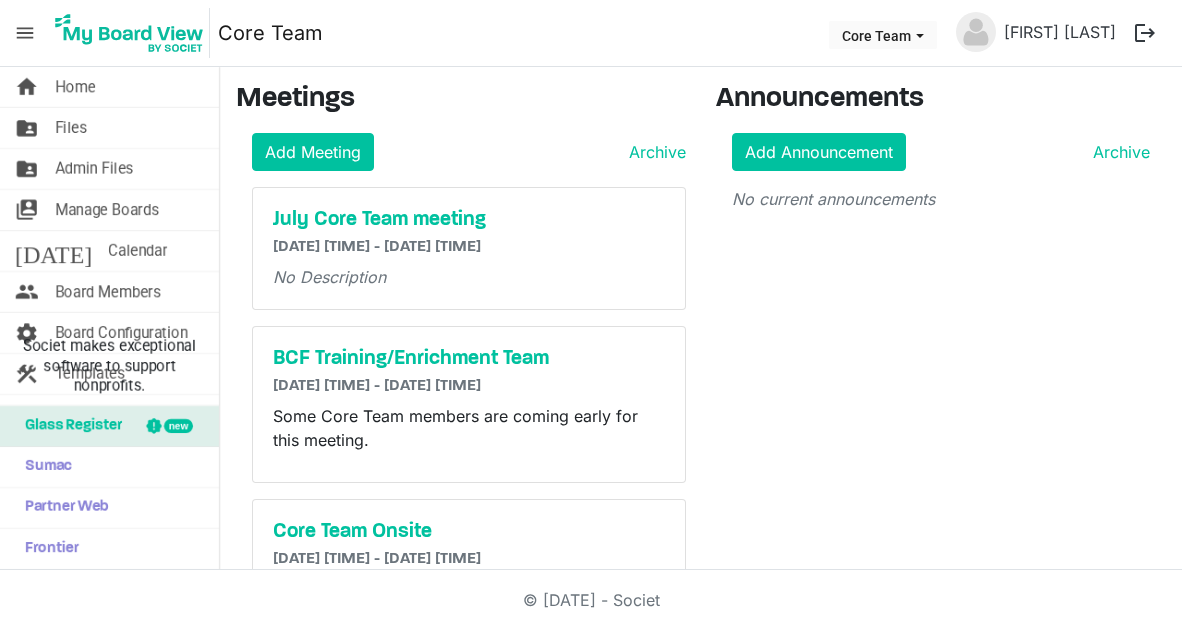 scroll, scrollTop: 0, scrollLeft: 0, axis: both 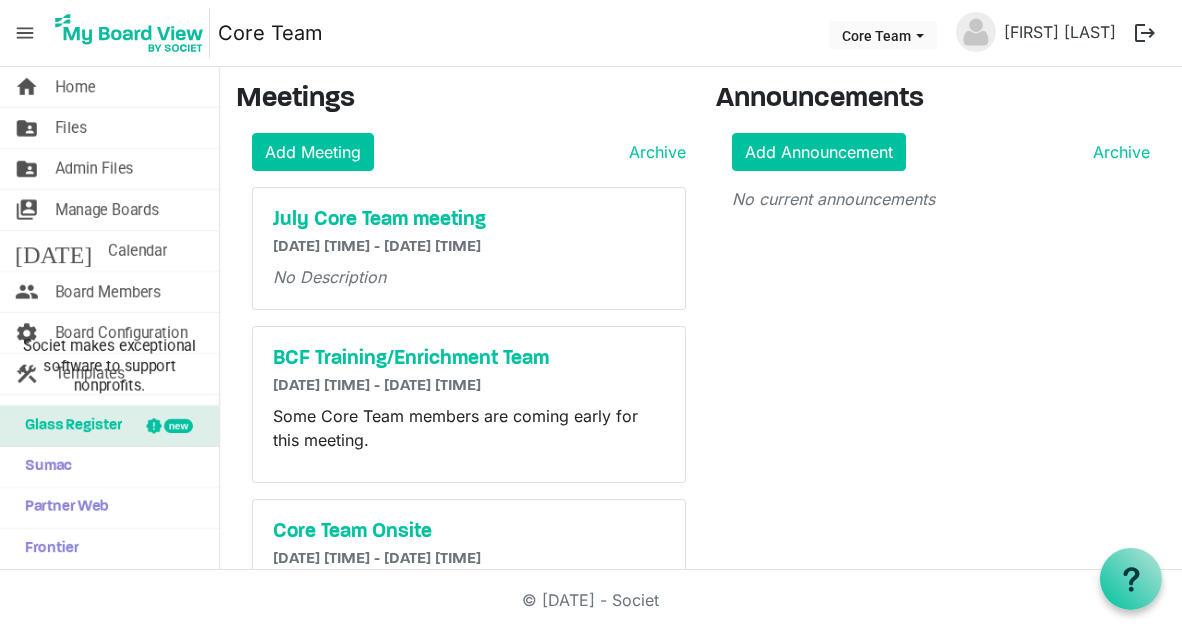 click on "menu" at bounding box center [25, 33] 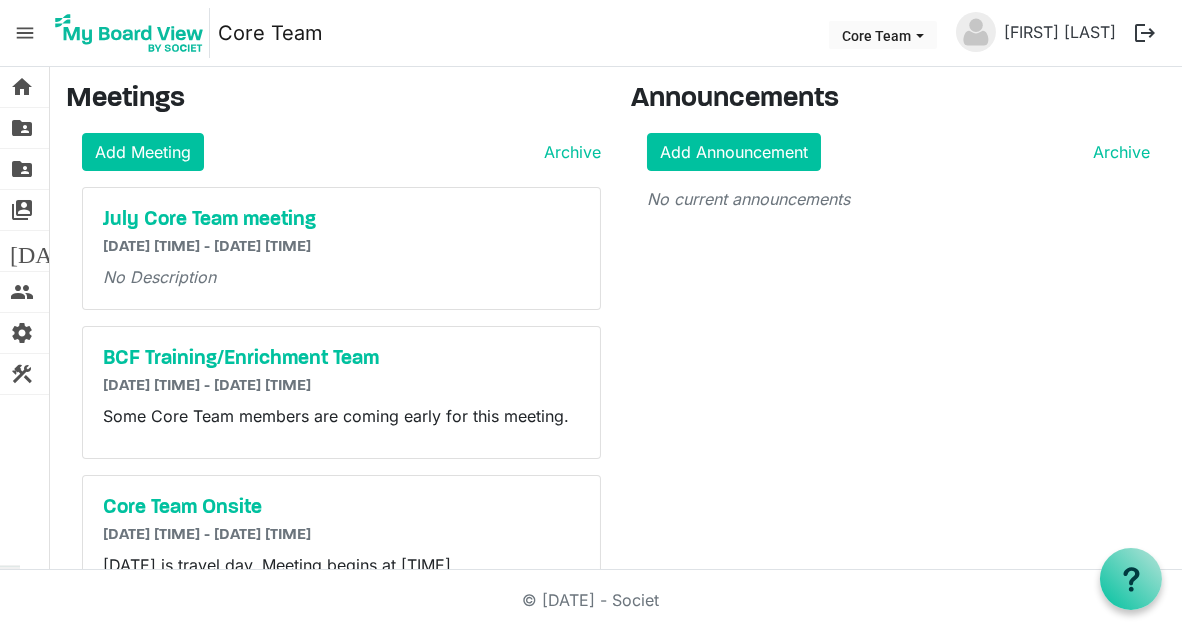 click on "menu" at bounding box center [25, 33] 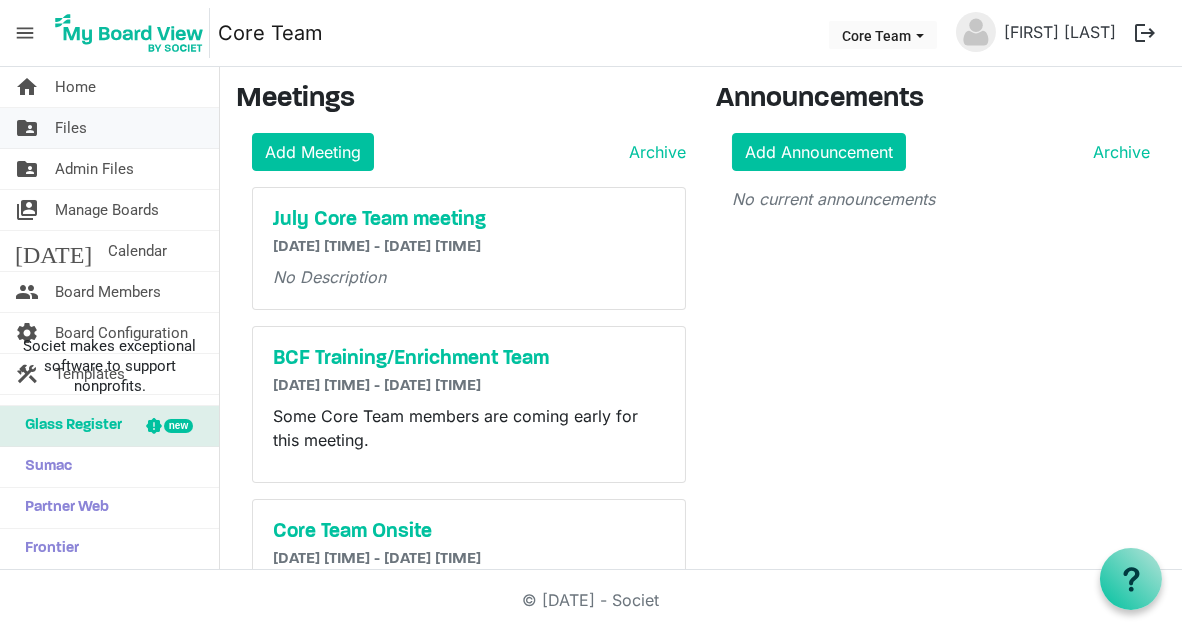 click on "folder_shared
Files" at bounding box center (109, 128) 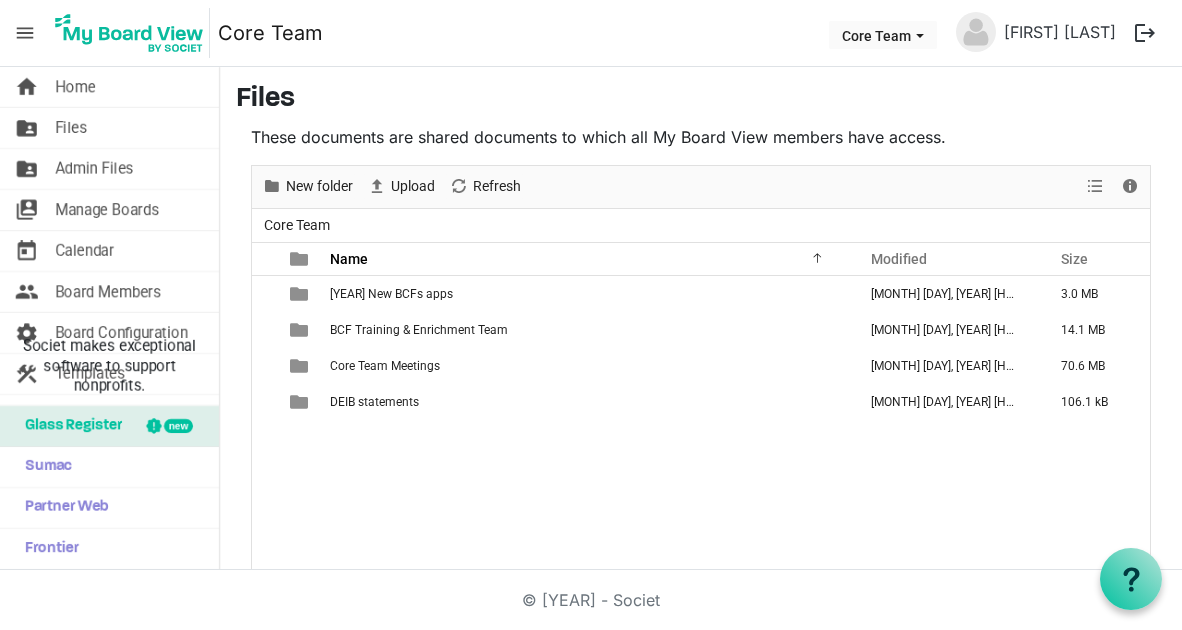 scroll, scrollTop: 0, scrollLeft: 0, axis: both 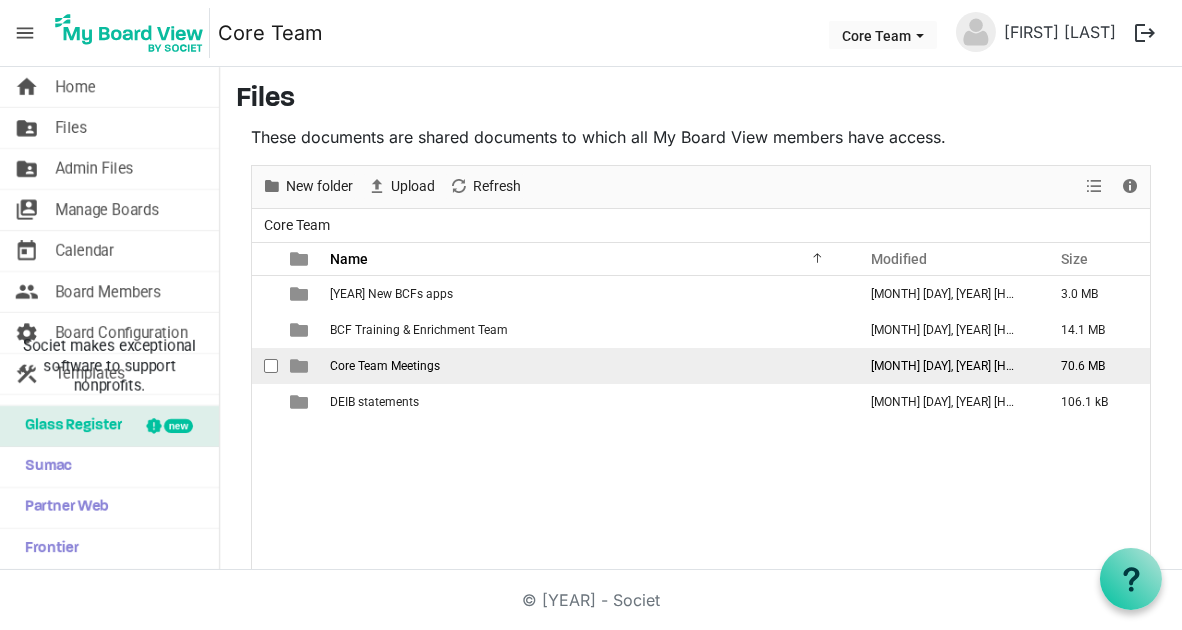 click on "Core Team Meetings" at bounding box center [385, 366] 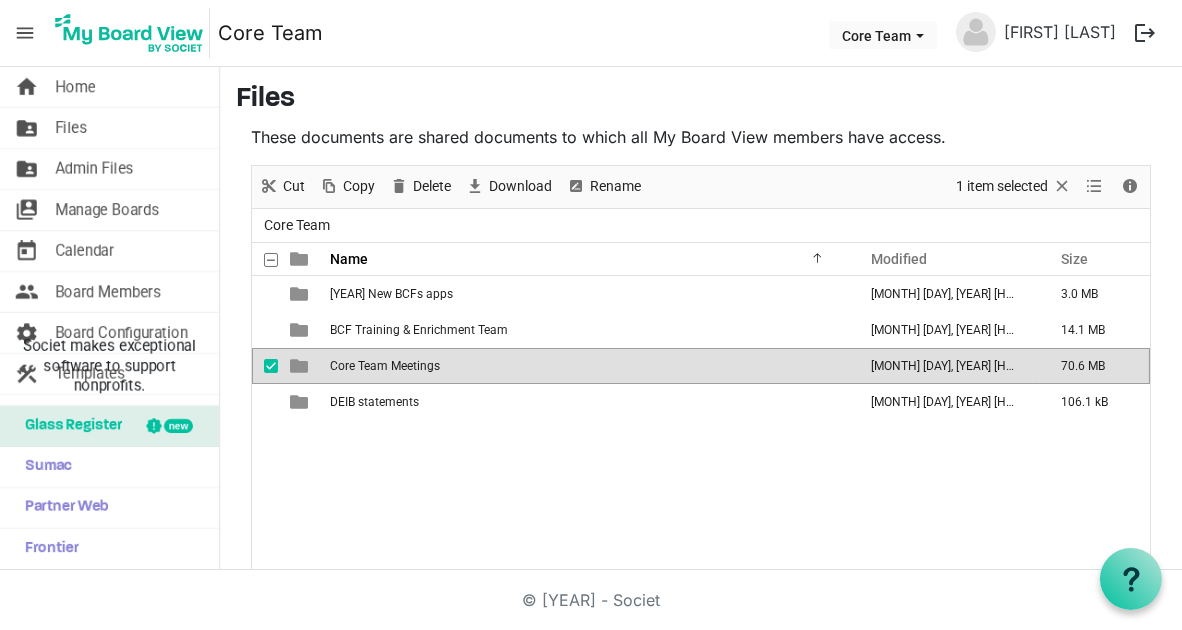 click on "Core Team Meetings" at bounding box center [385, 366] 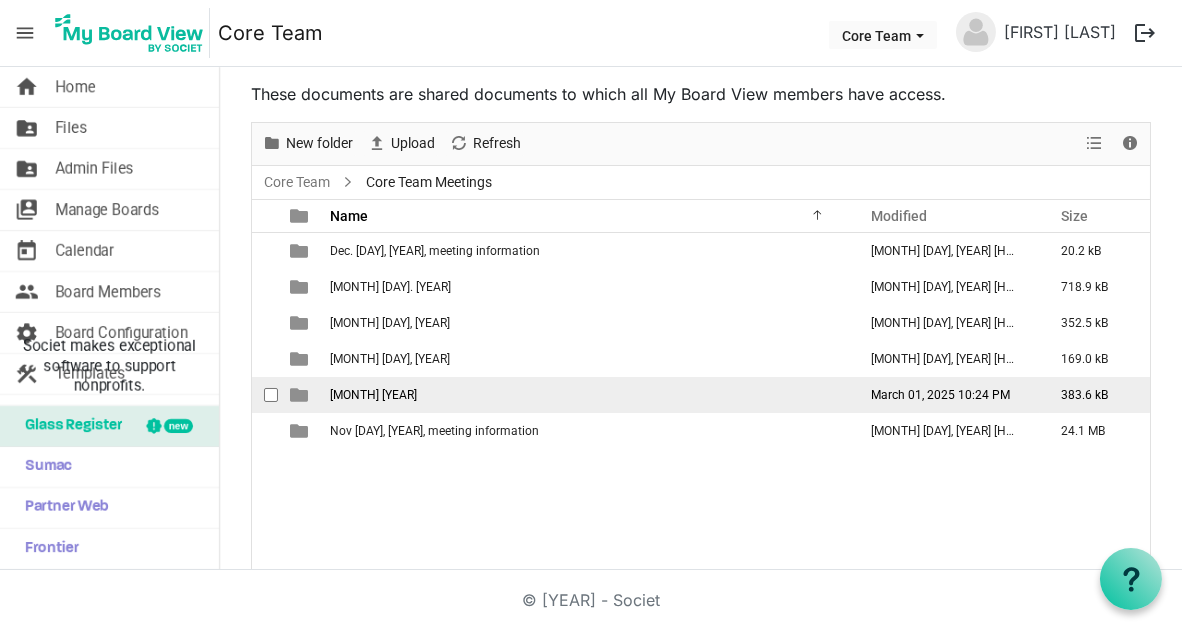 click on "[MONTH] [YEAR]" at bounding box center (373, 395) 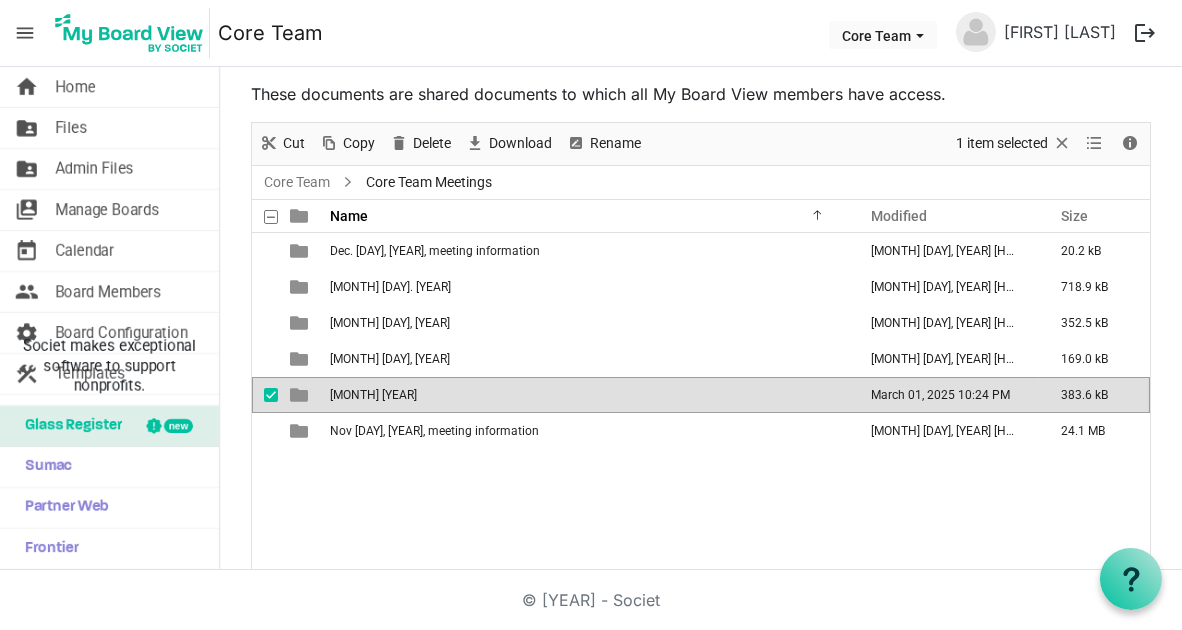 click on "[MONTH] [YEAR]" at bounding box center (373, 395) 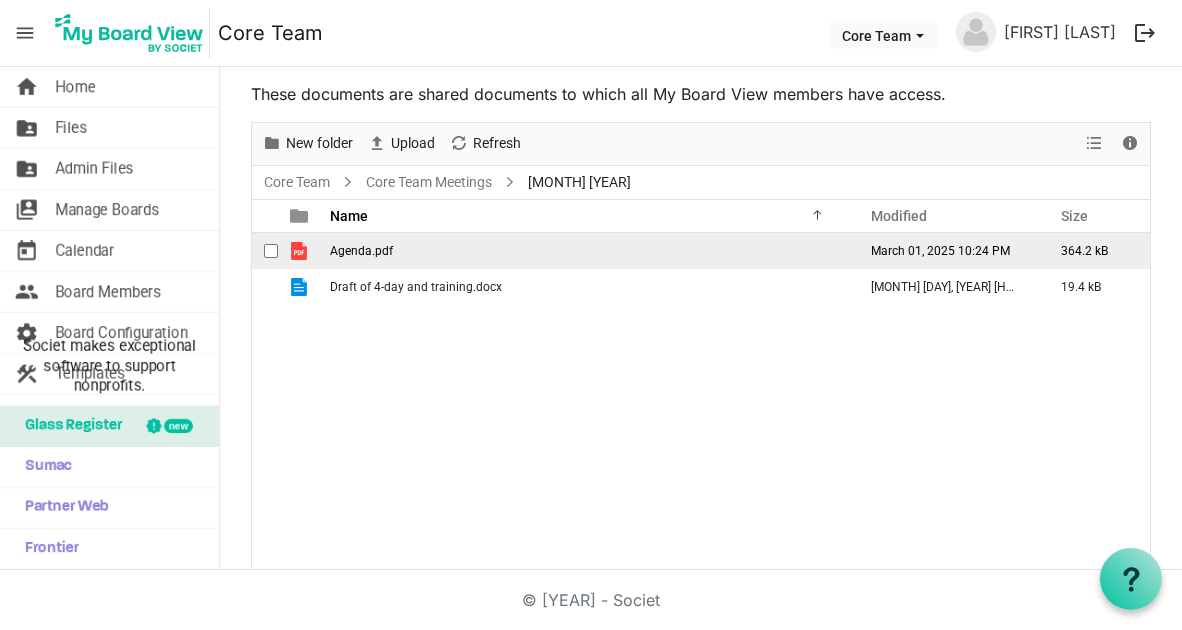 click on "Agenda.pdf" at bounding box center [361, 251] 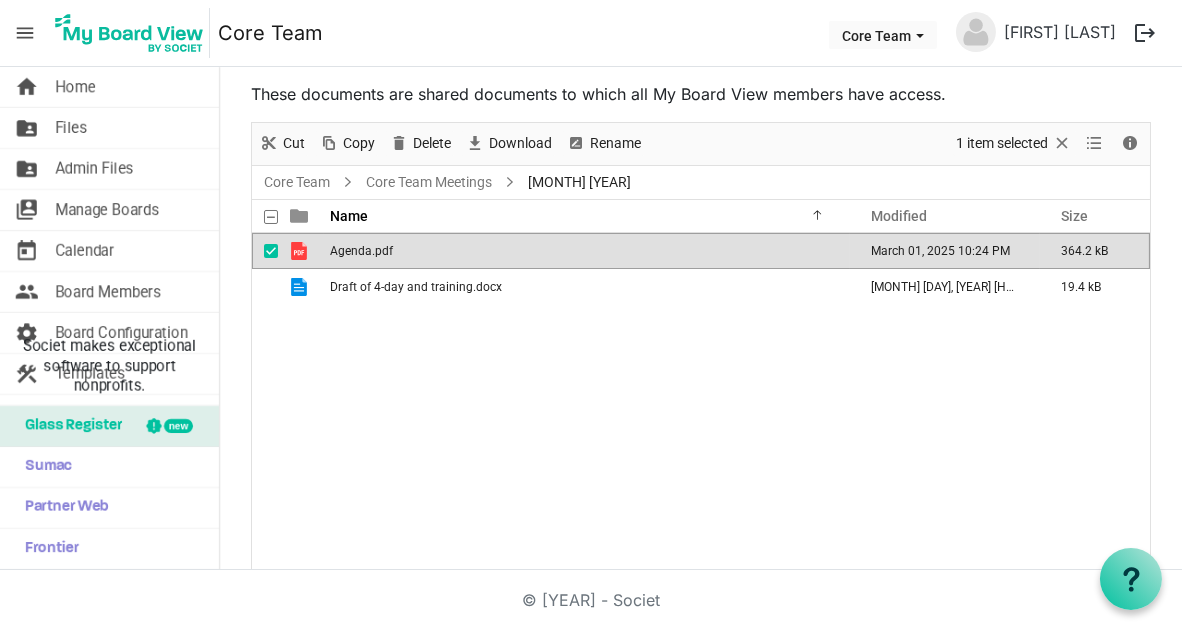 click on "Agenda.pdf" at bounding box center [361, 251] 